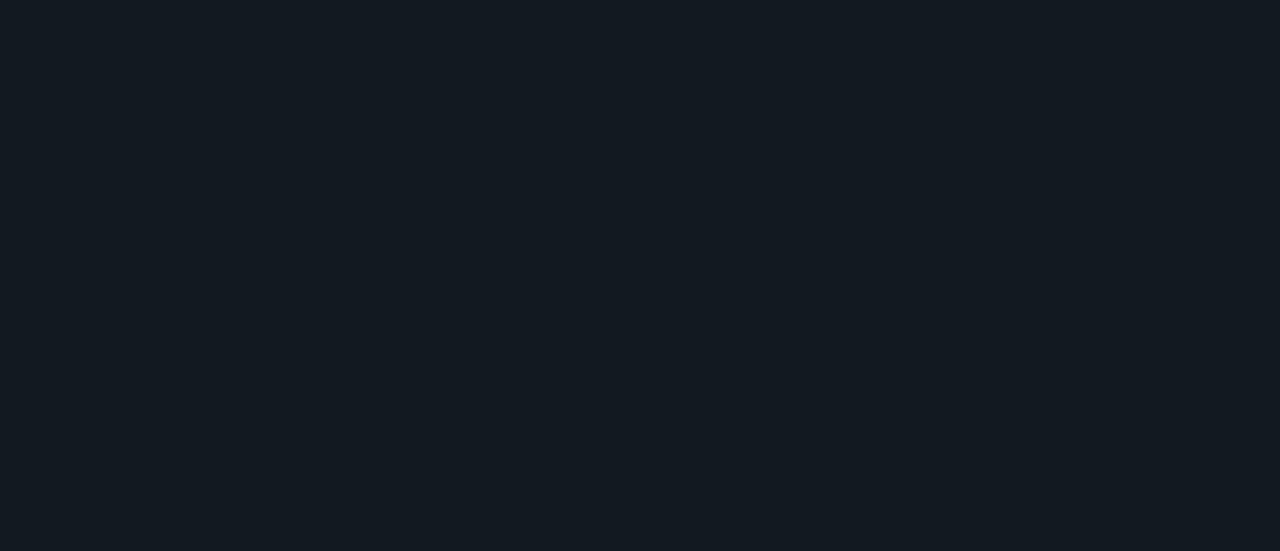 scroll, scrollTop: 0, scrollLeft: 0, axis: both 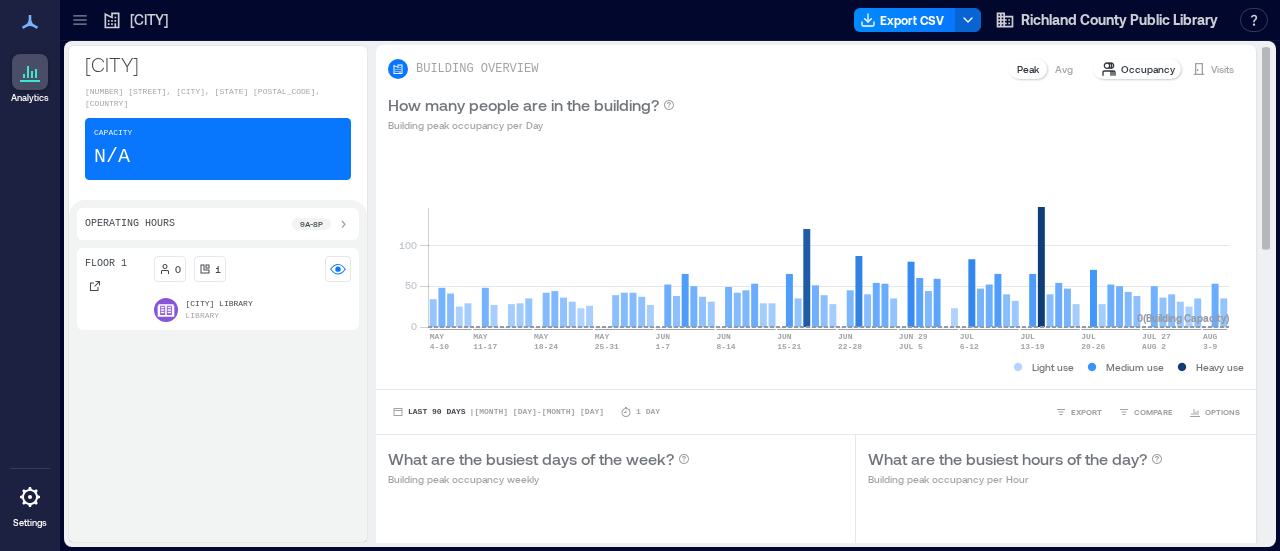 click on "Visits" at bounding box center [1222, 69] 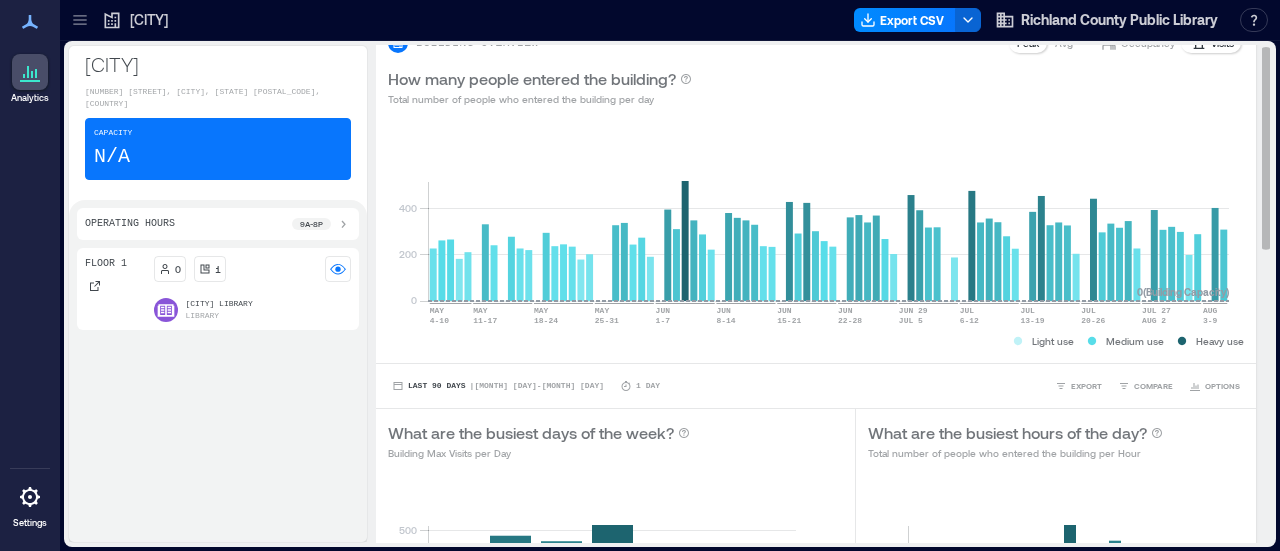 scroll, scrollTop: 0, scrollLeft: 0, axis: both 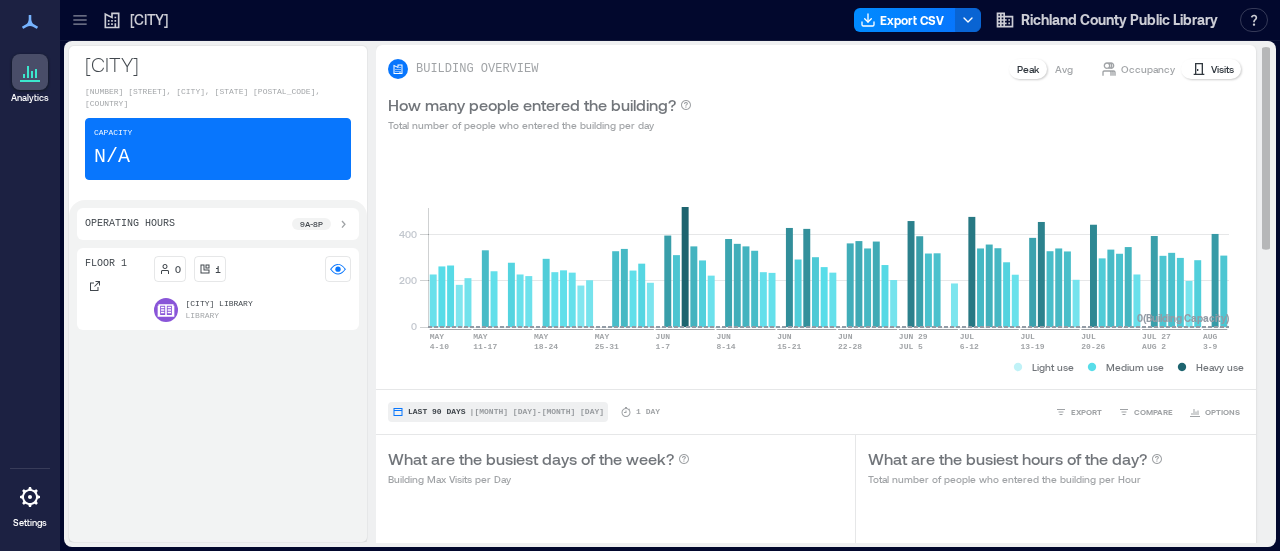 click on "Last 90 Days" at bounding box center (437, 412) 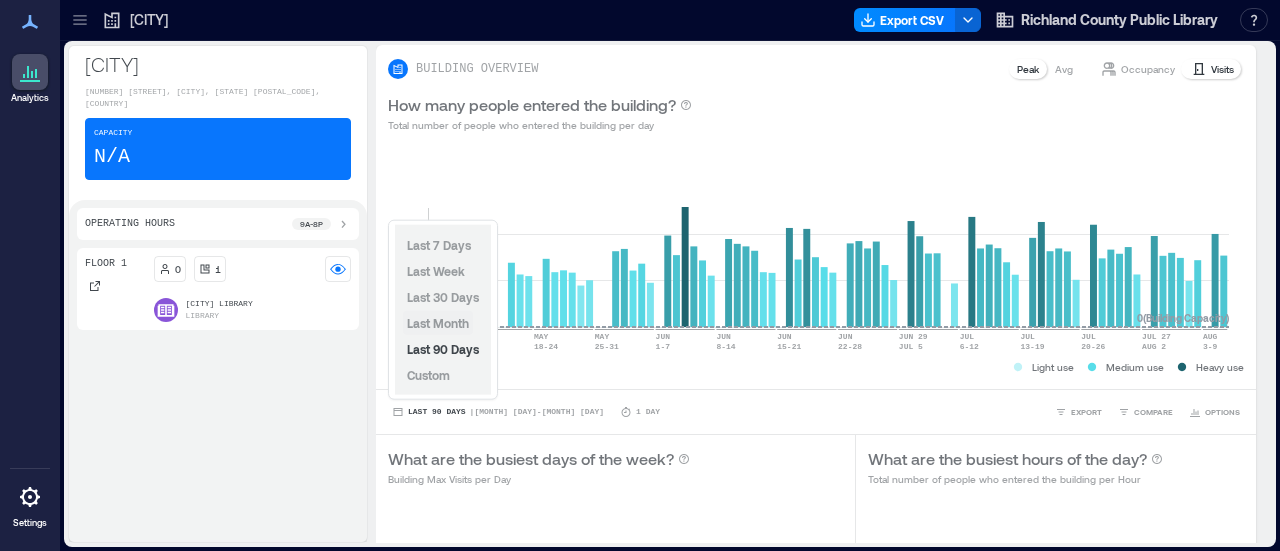 click on "Last Month" at bounding box center [438, 323] 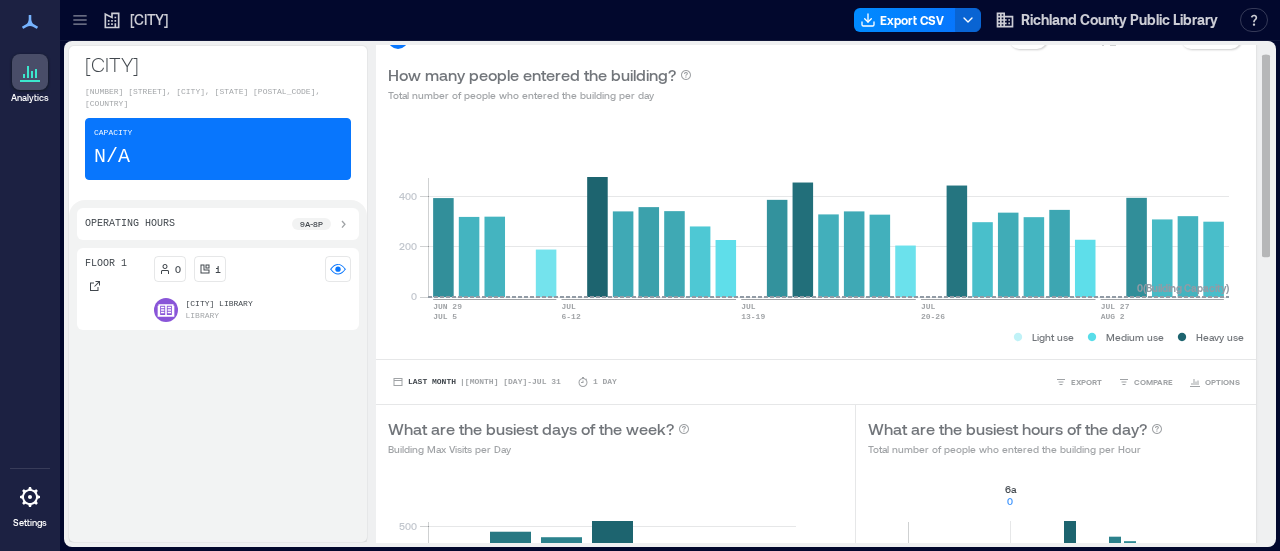 scroll, scrollTop: 0, scrollLeft: 0, axis: both 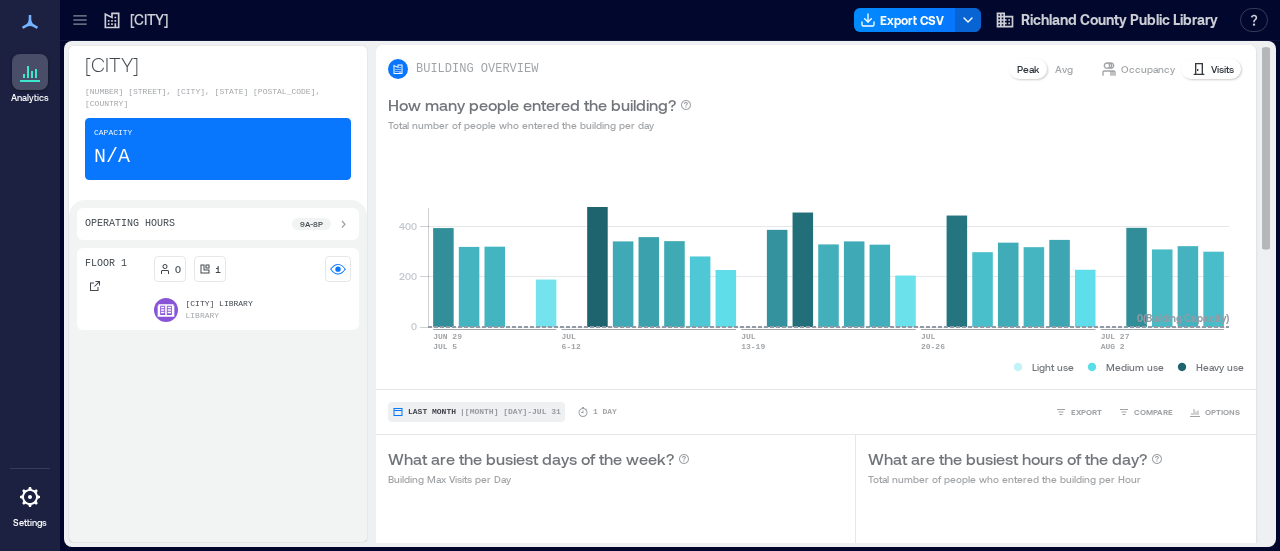 click on "|  [MONTH] [DAY]  -  [MONTH] [DAY]" at bounding box center (510, 412) 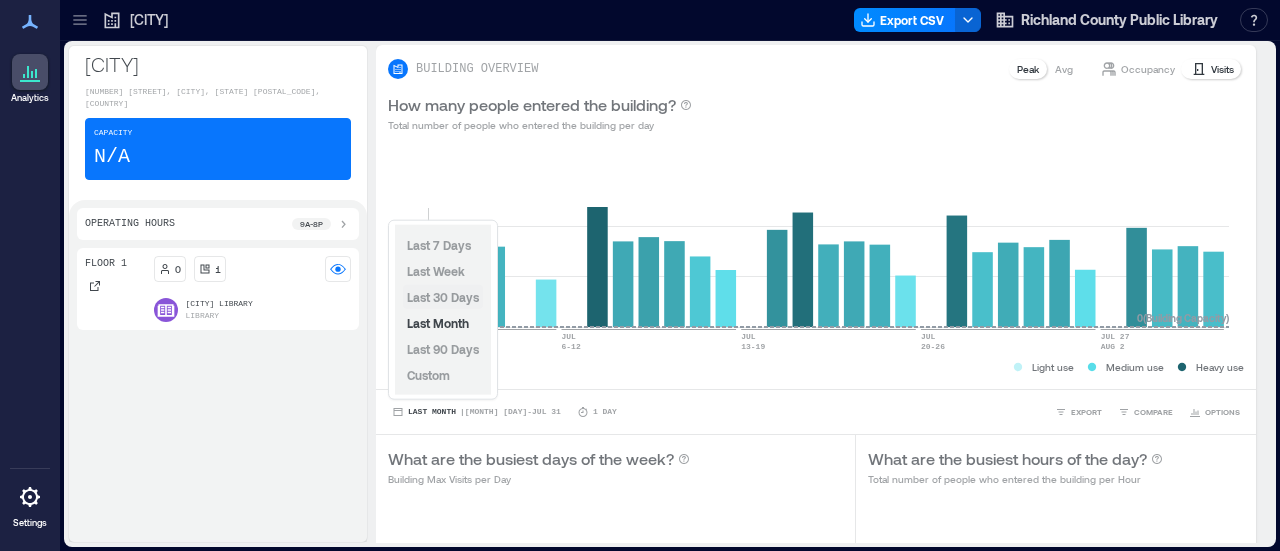 click on "Last 30 Days" at bounding box center [443, 297] 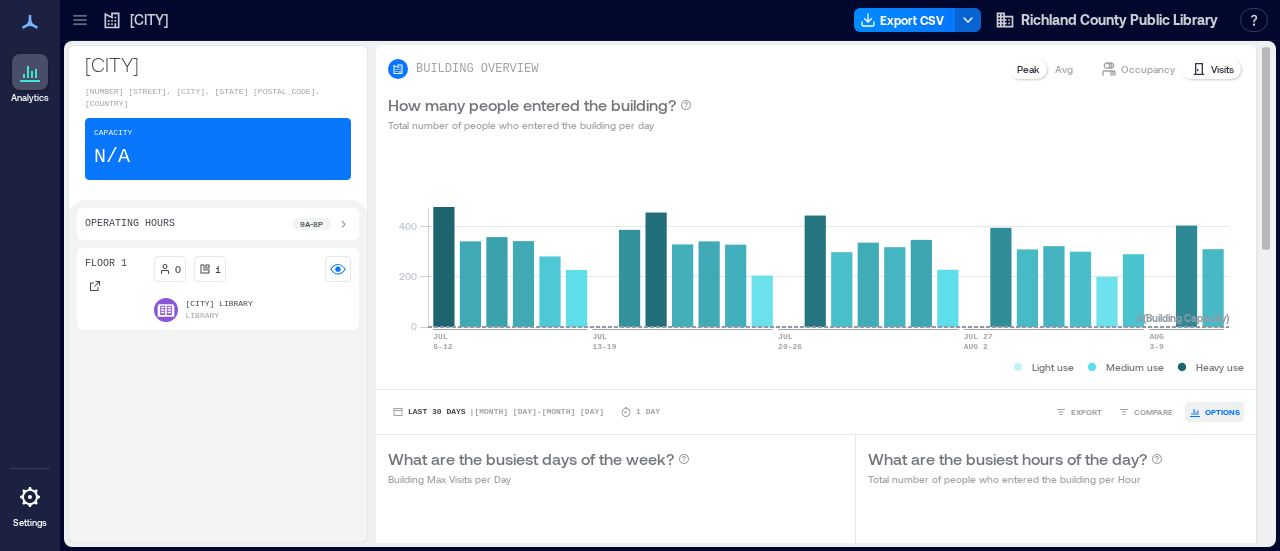 click on "OPTIONS" at bounding box center (1222, 412) 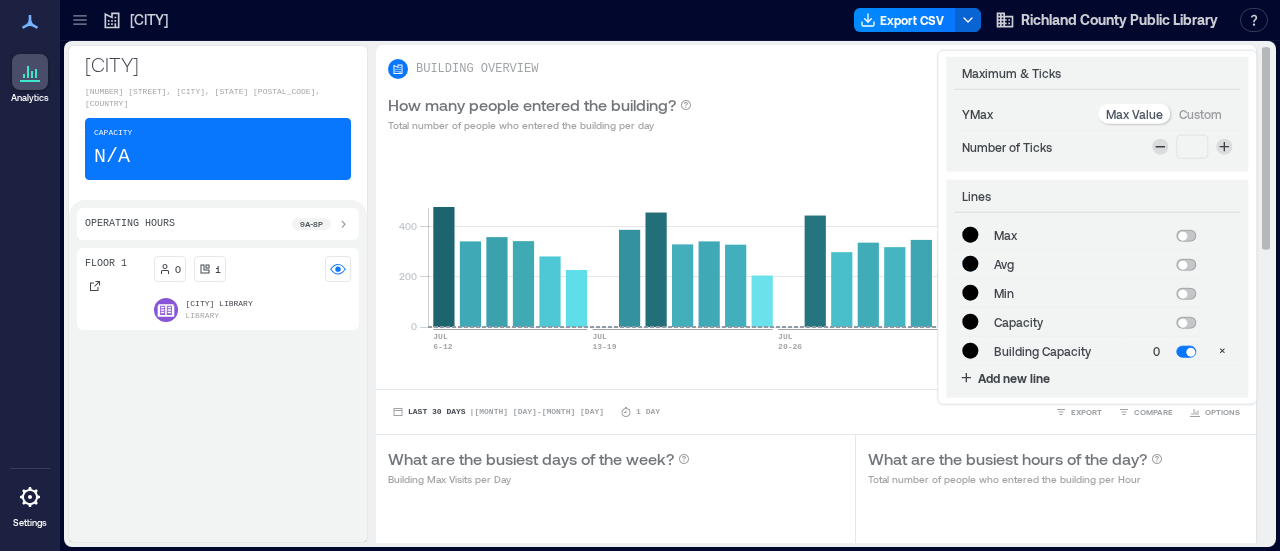 click at bounding box center (1190, 352) 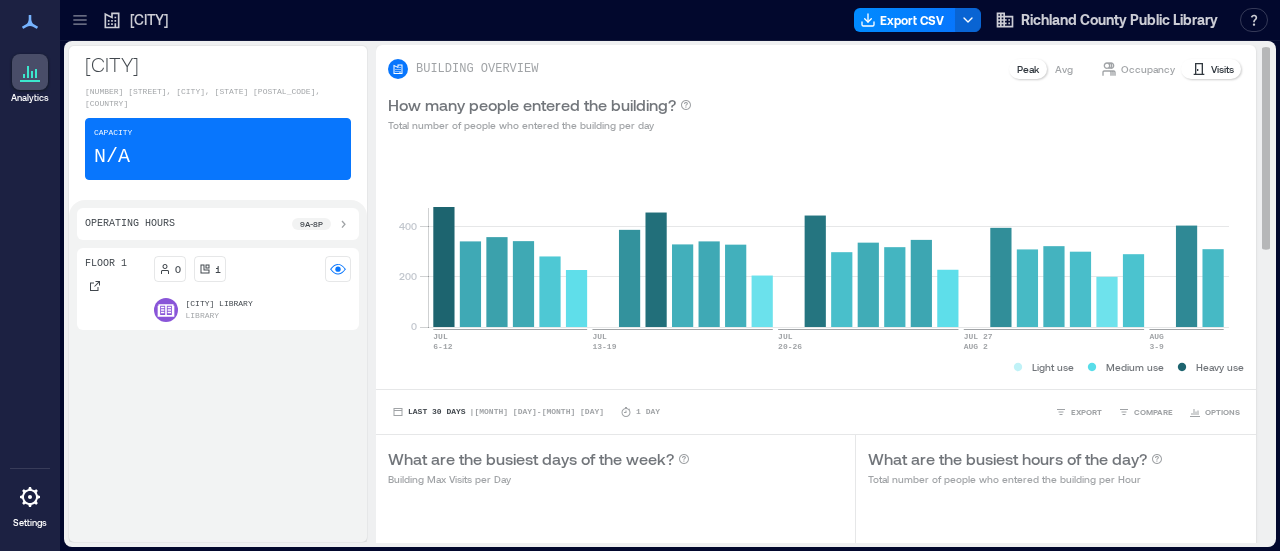click on "Light use Medium use Heavy use" at bounding box center [816, 367] 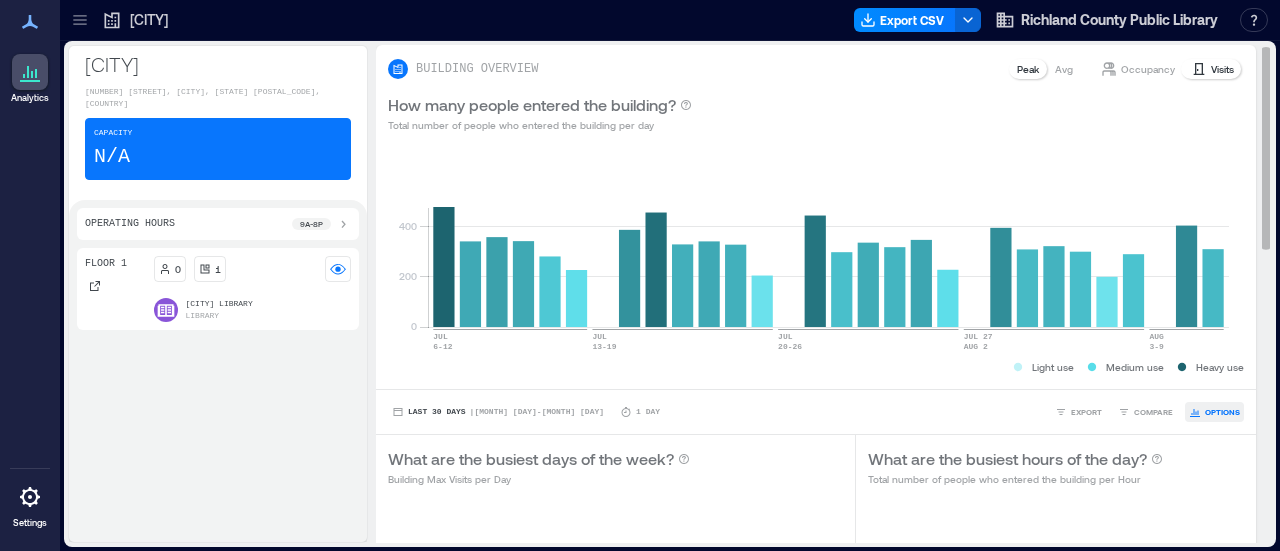 click on "OPTIONS" at bounding box center [1214, 412] 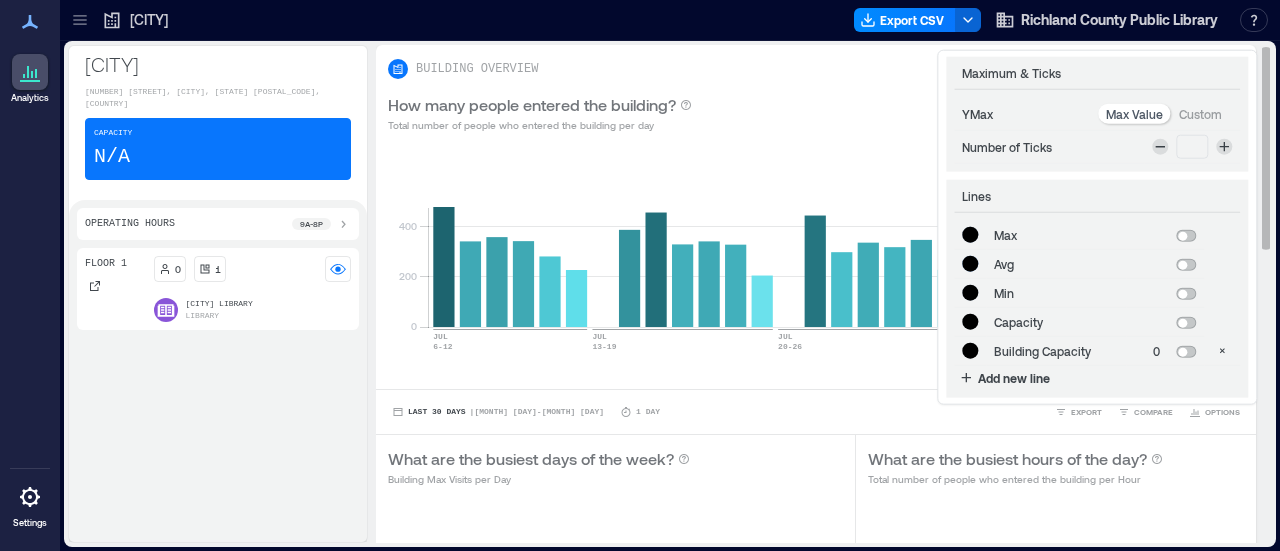 click 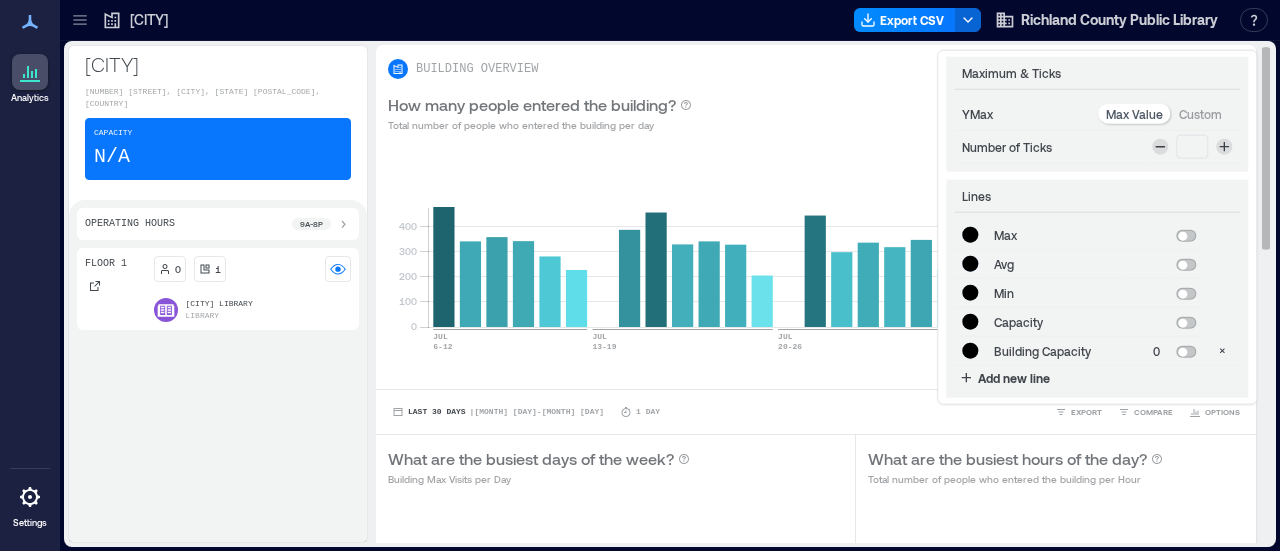 click 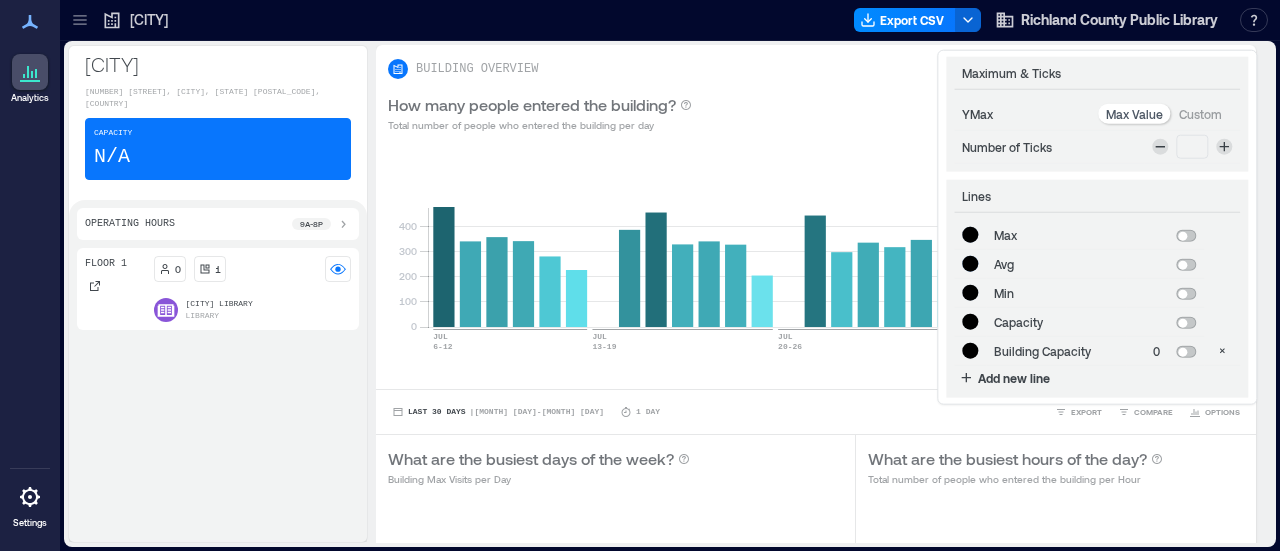 type on "*******" 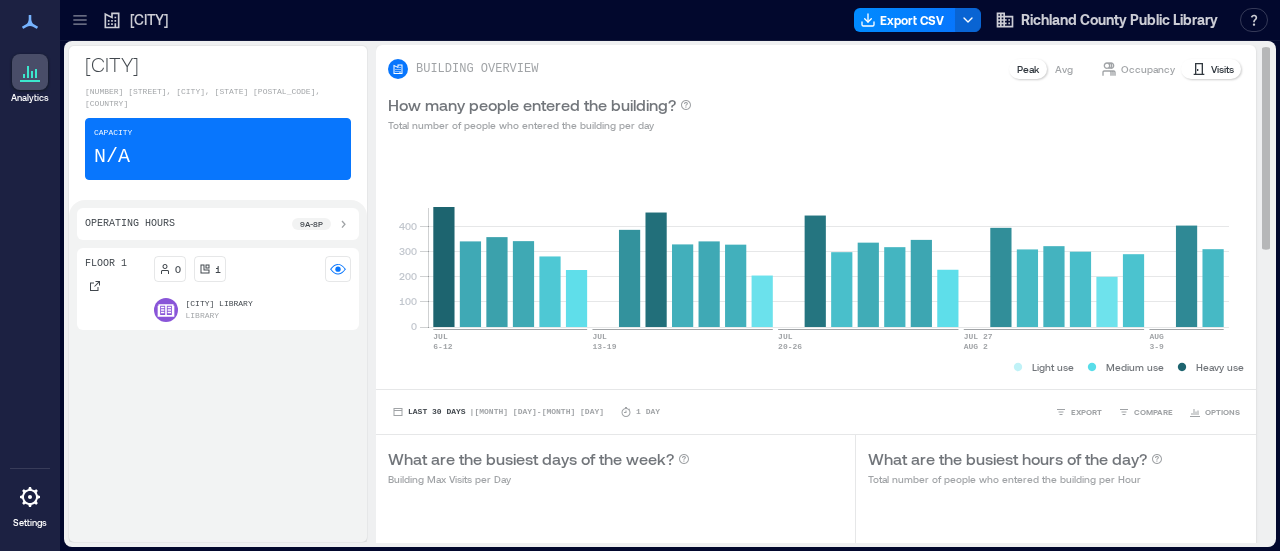 click on "How many people entered the building? Total number of people who entered the building per day" at bounding box center (816, 113) 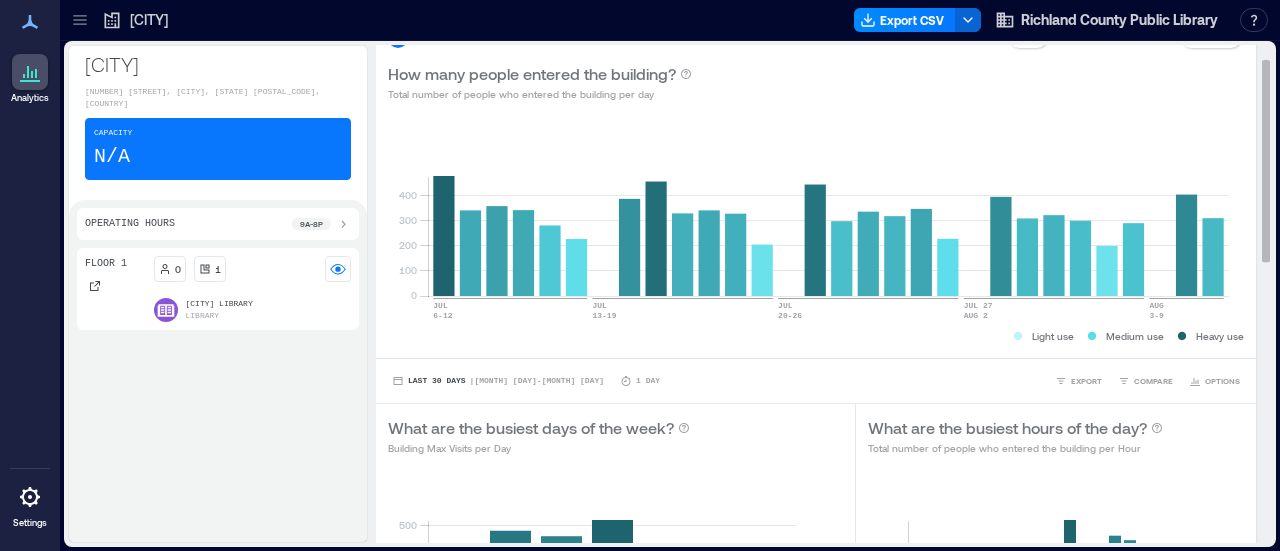 scroll, scrollTop: 0, scrollLeft: 0, axis: both 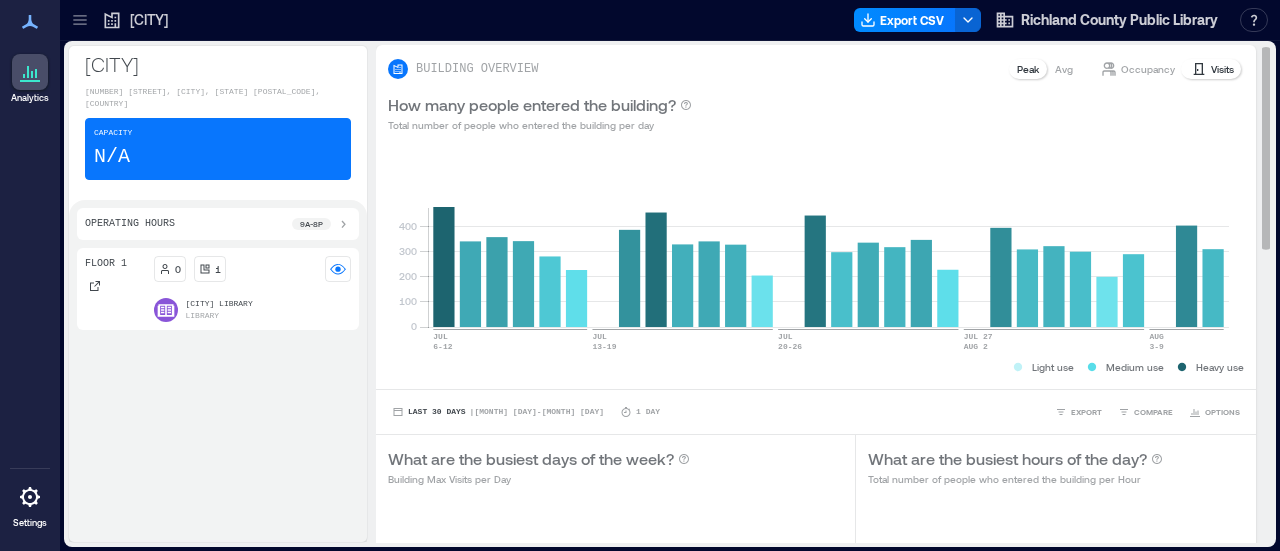 type 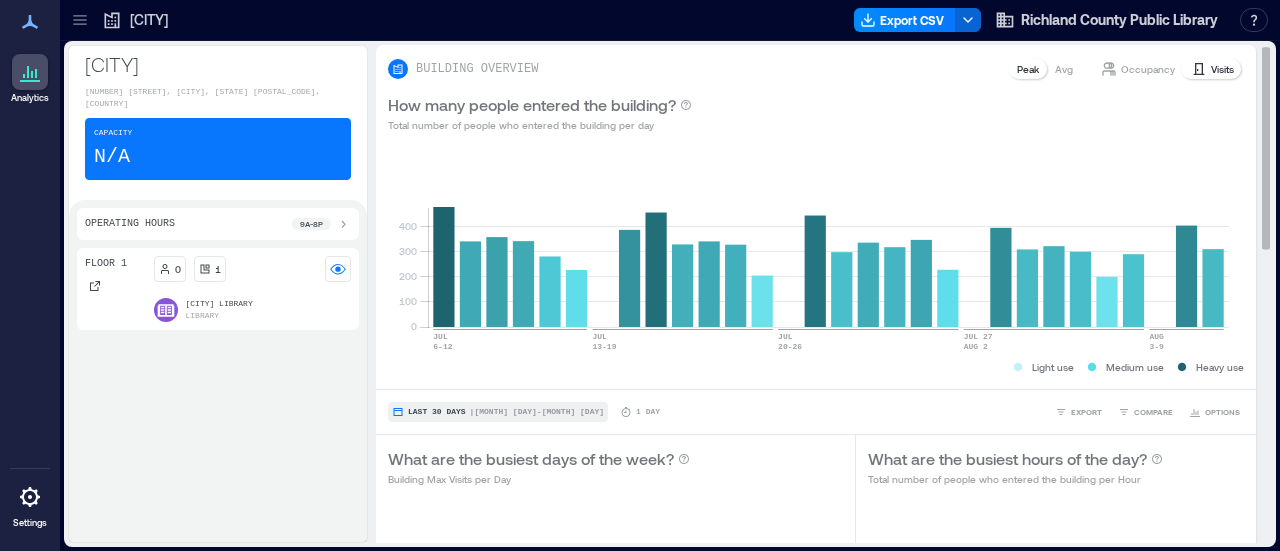 click on "Last 30 Days" at bounding box center [437, 412] 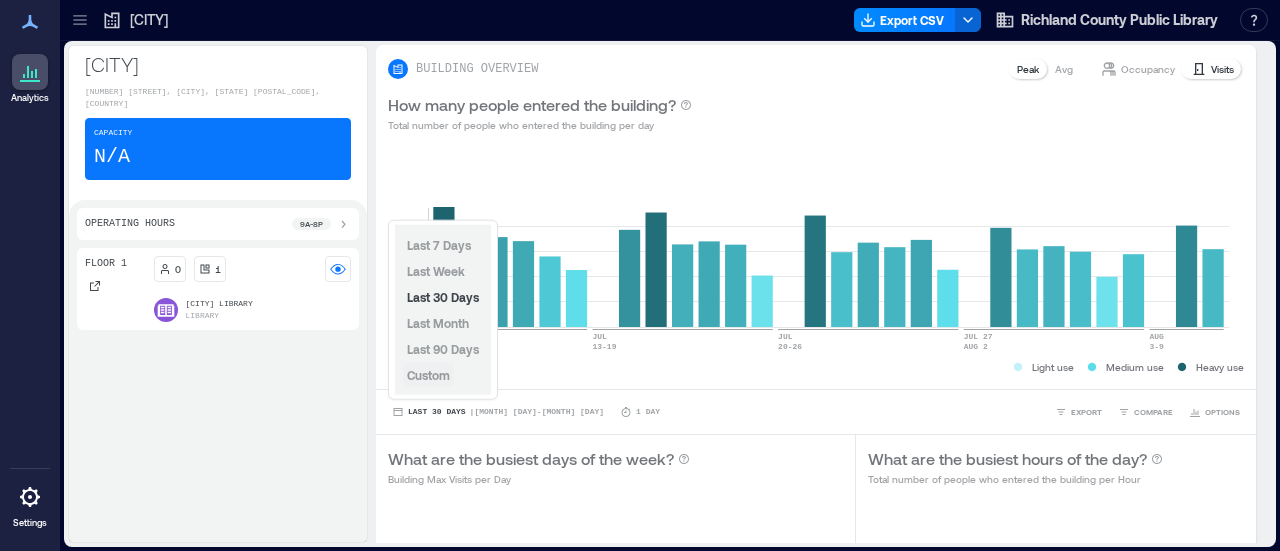 click on "Custom" at bounding box center (428, 375) 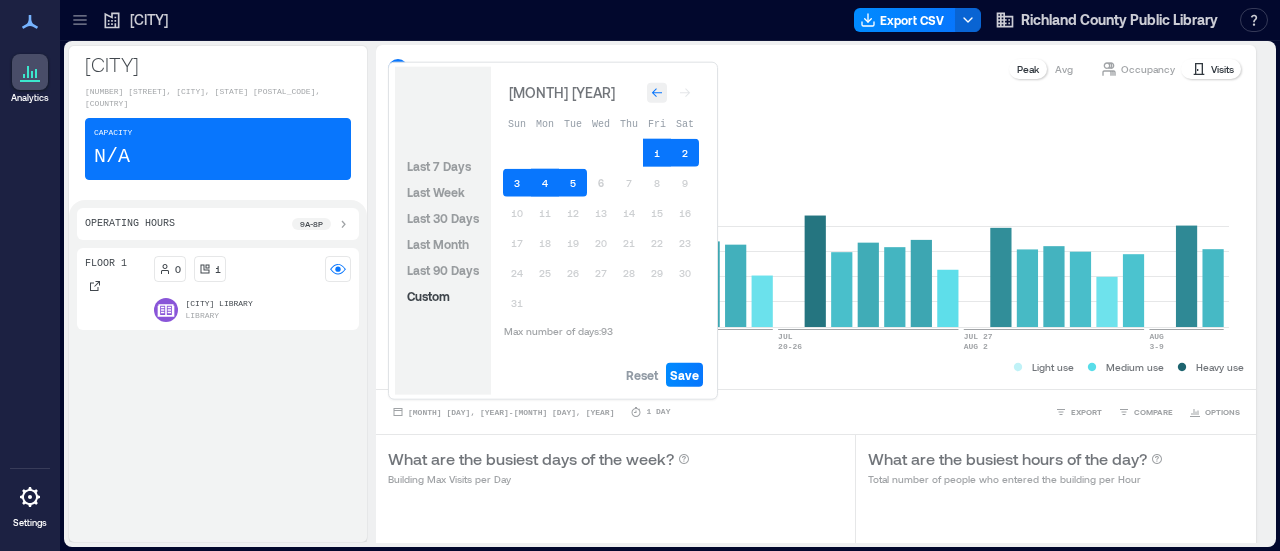 click 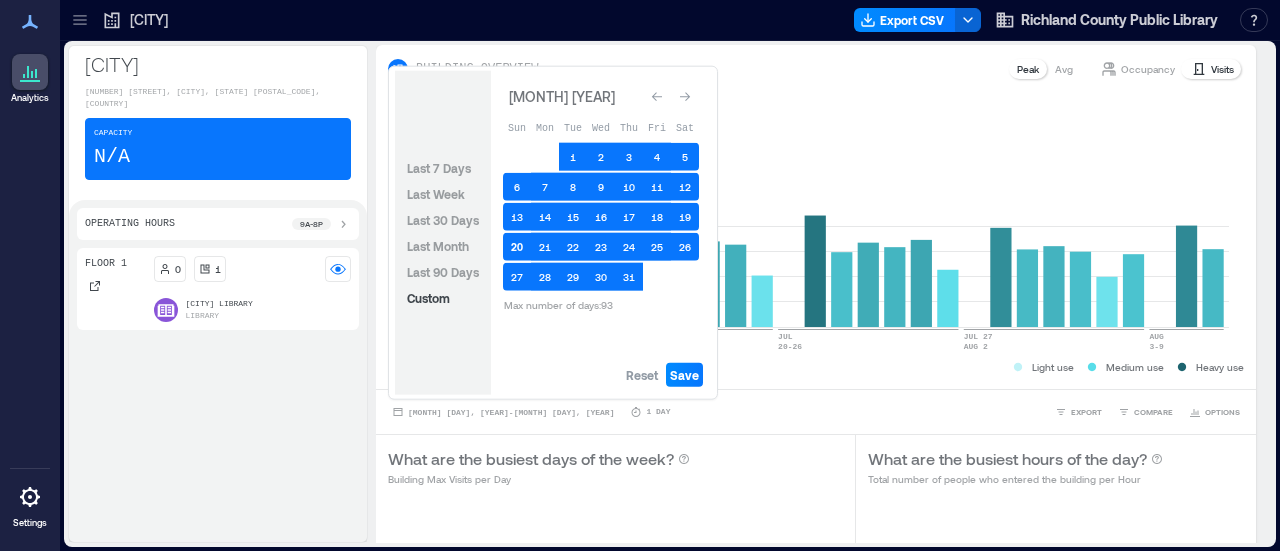 click on "20" at bounding box center (517, 247) 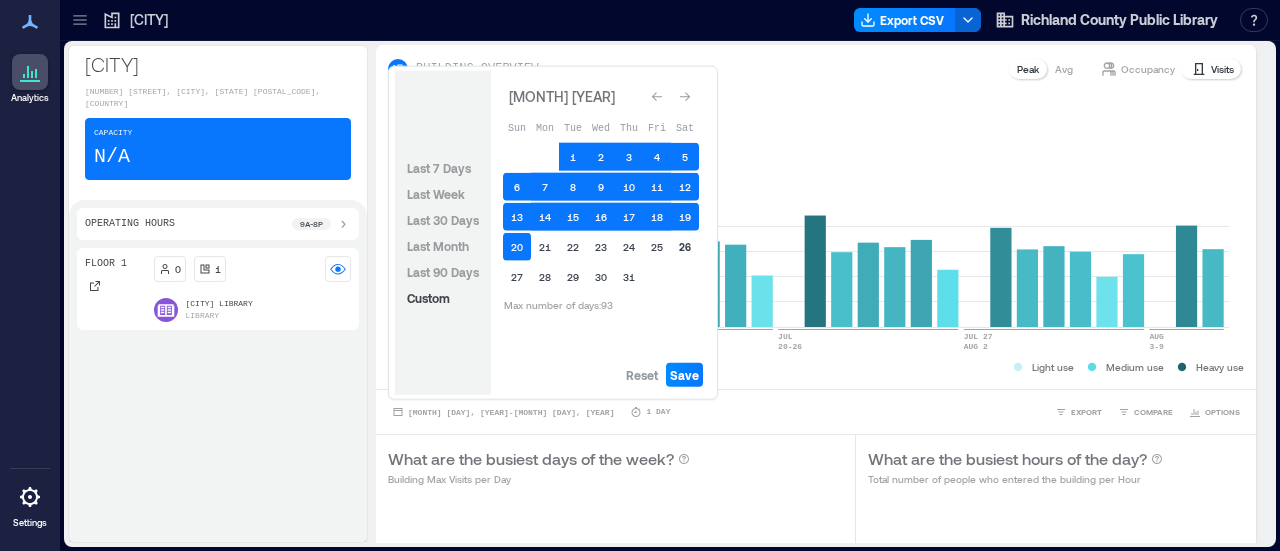 click on "26" at bounding box center (685, 247) 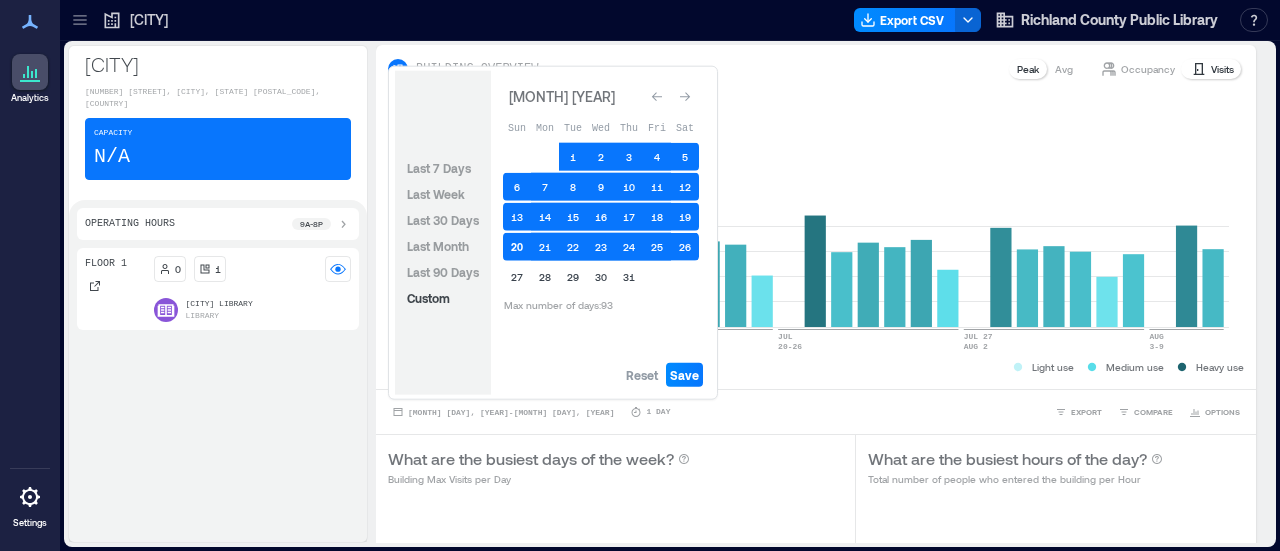 click on "20" at bounding box center [517, 247] 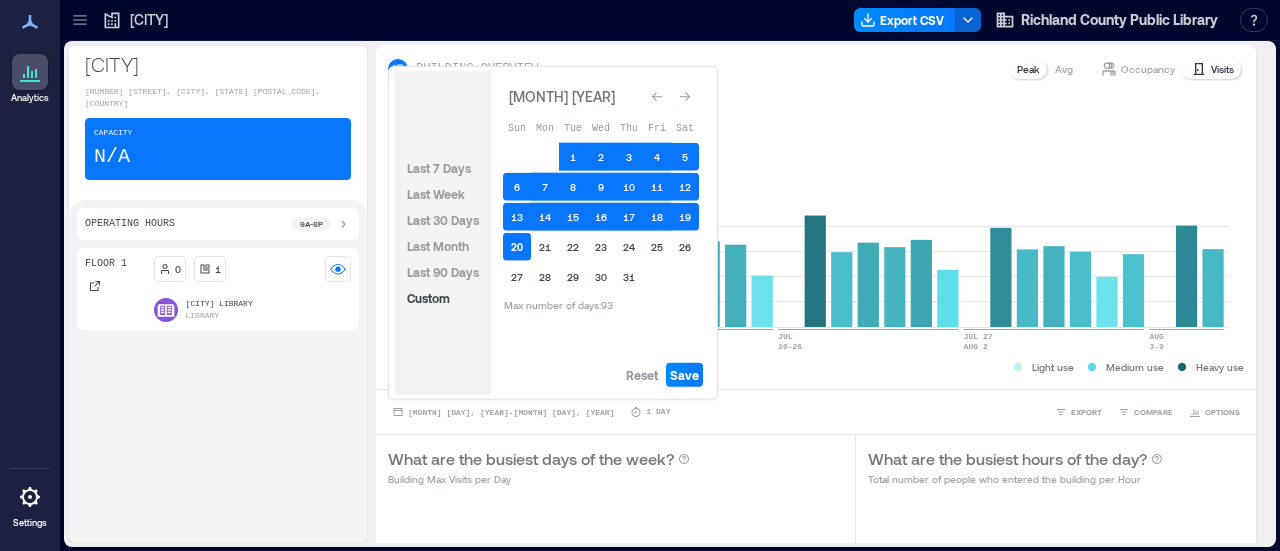 click on "20" at bounding box center [517, 247] 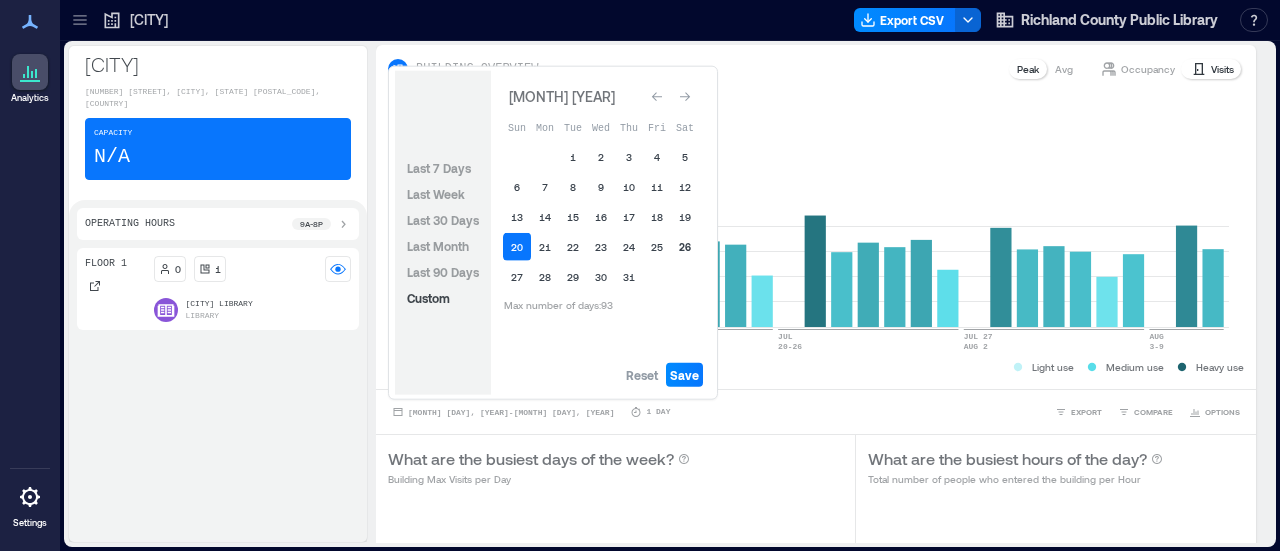 click on "26" at bounding box center [685, 247] 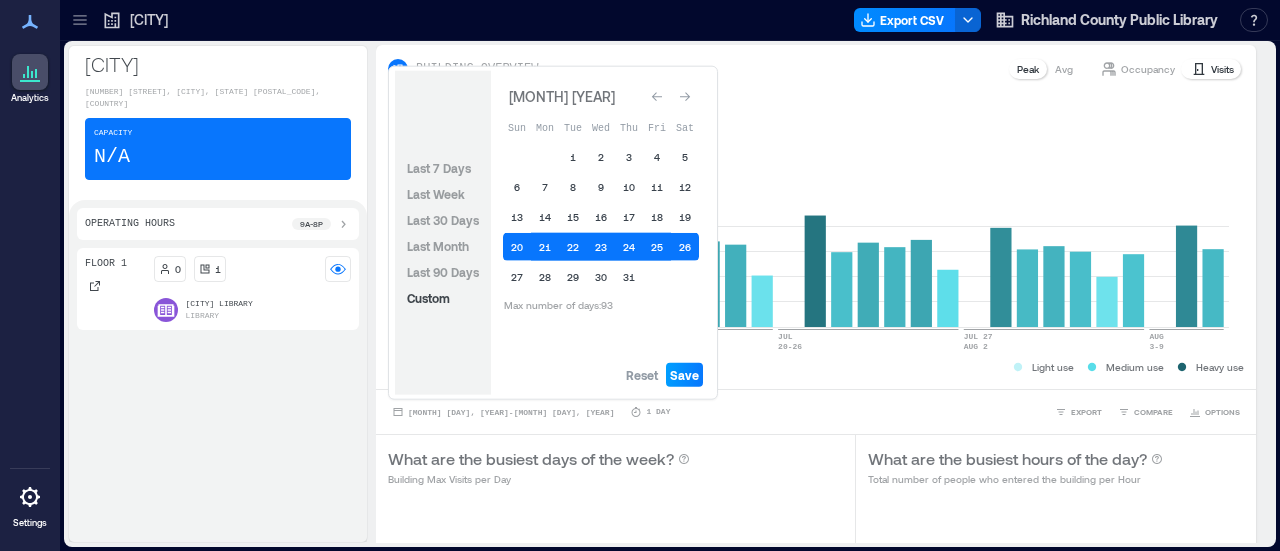 click on "Save" at bounding box center [684, 375] 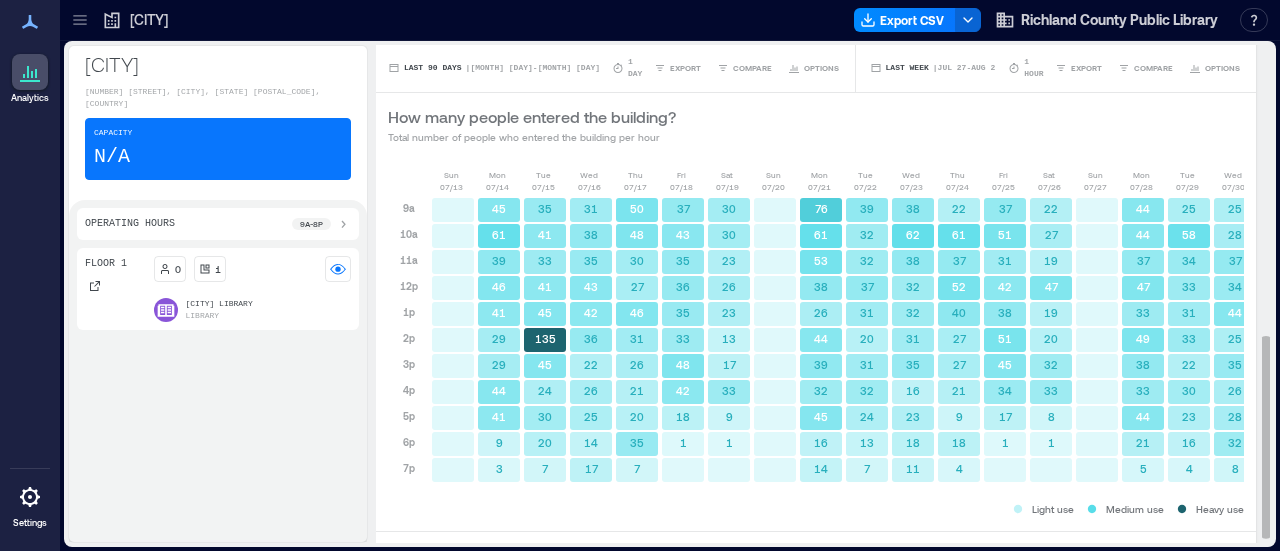 scroll, scrollTop: 727, scrollLeft: 0, axis: vertical 